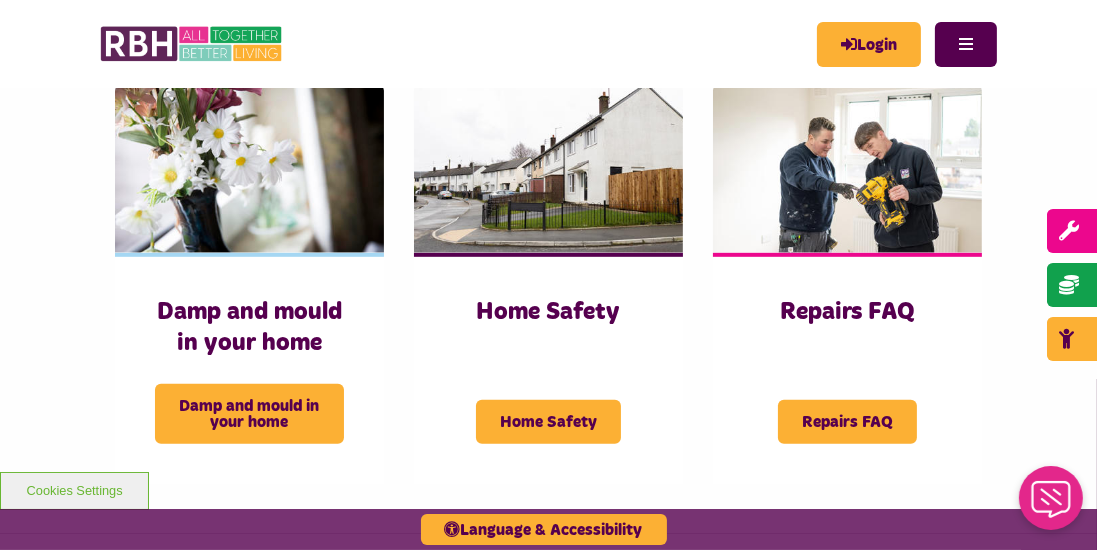 scroll, scrollTop: 1145, scrollLeft: 0, axis: vertical 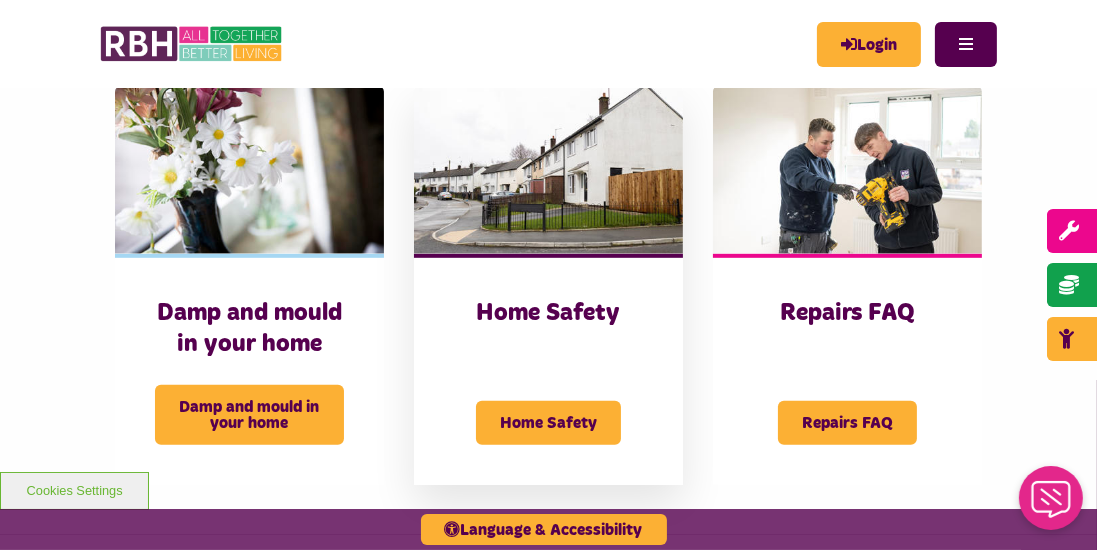 click on "Home Safety" at bounding box center [548, 423] 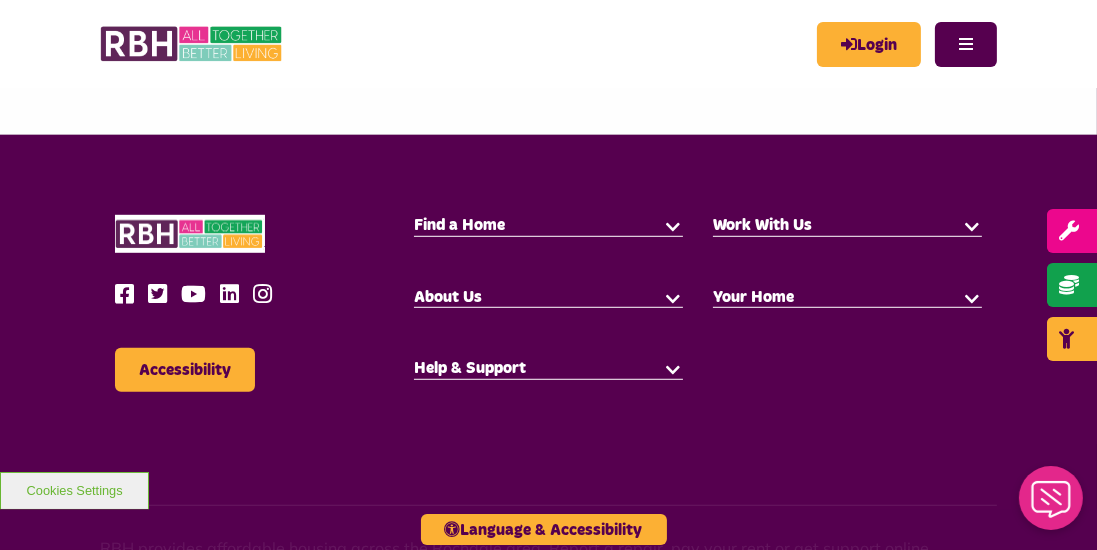 scroll, scrollTop: 1340, scrollLeft: 0, axis: vertical 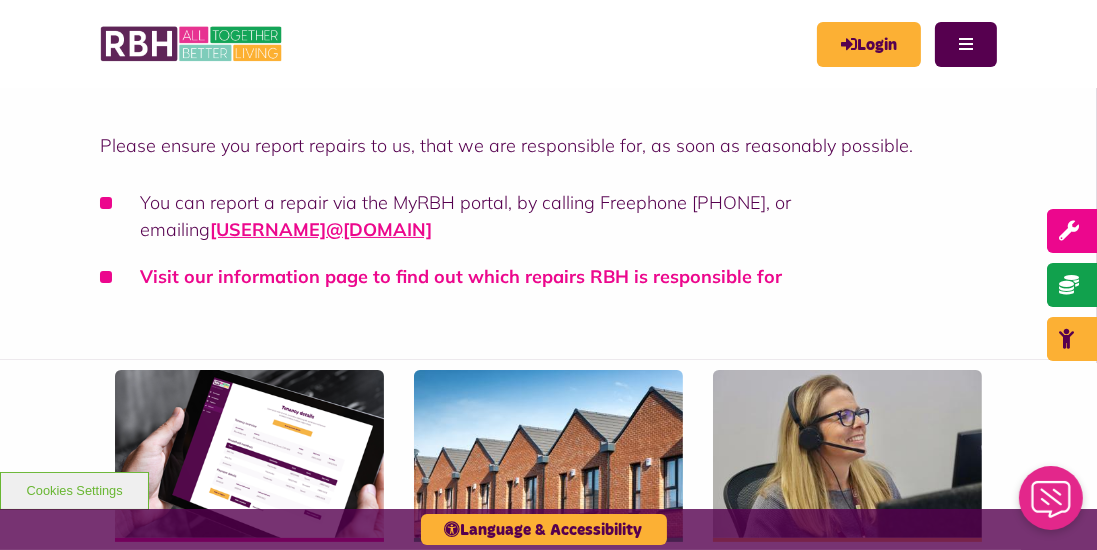 click on "Visit our information page to find out which repairs RBH is responsible for" at bounding box center (461, 276) 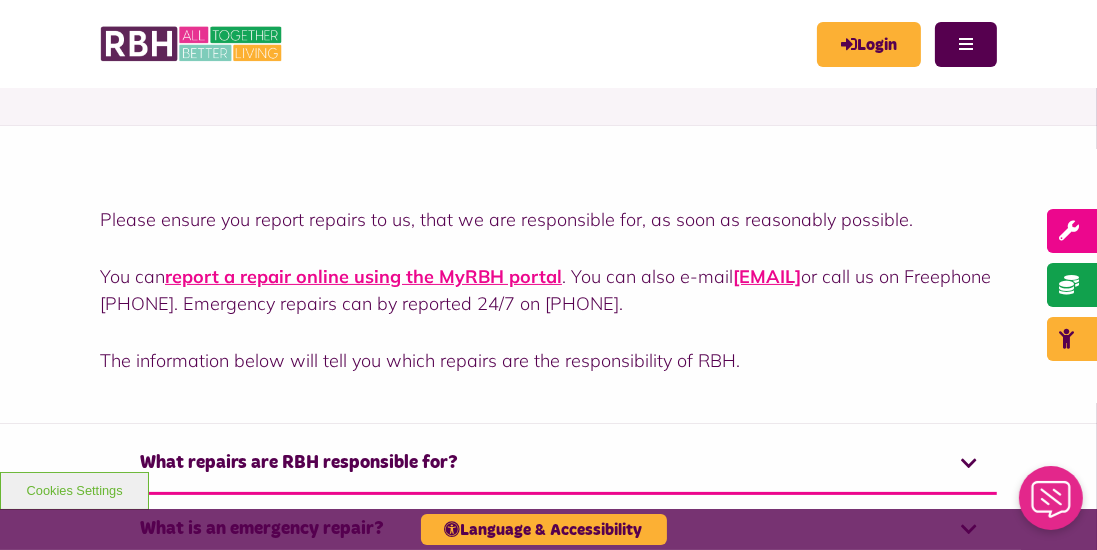 scroll, scrollTop: 361, scrollLeft: 0, axis: vertical 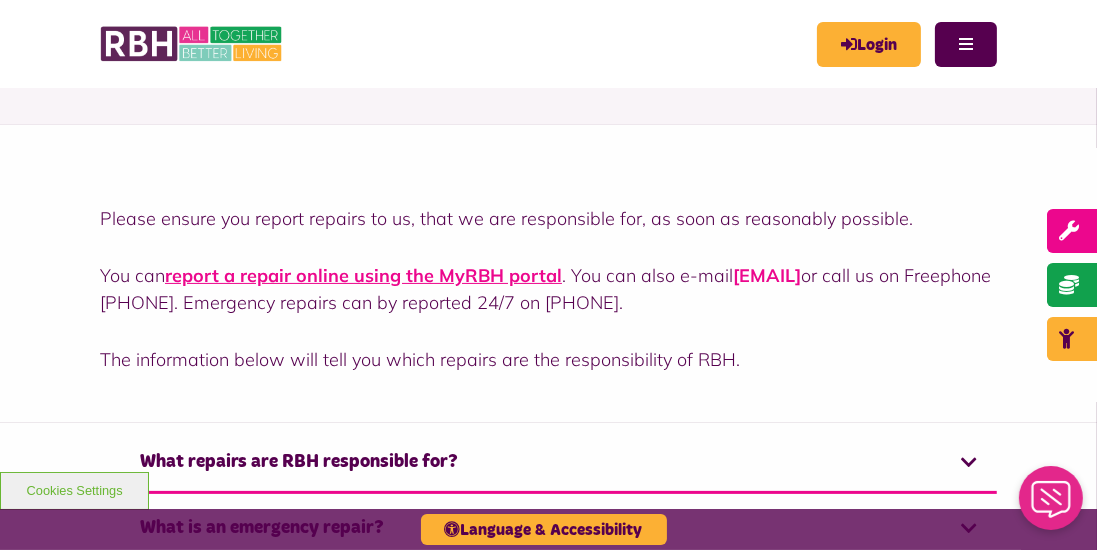 click on "[EMAIL]" at bounding box center (767, 275) 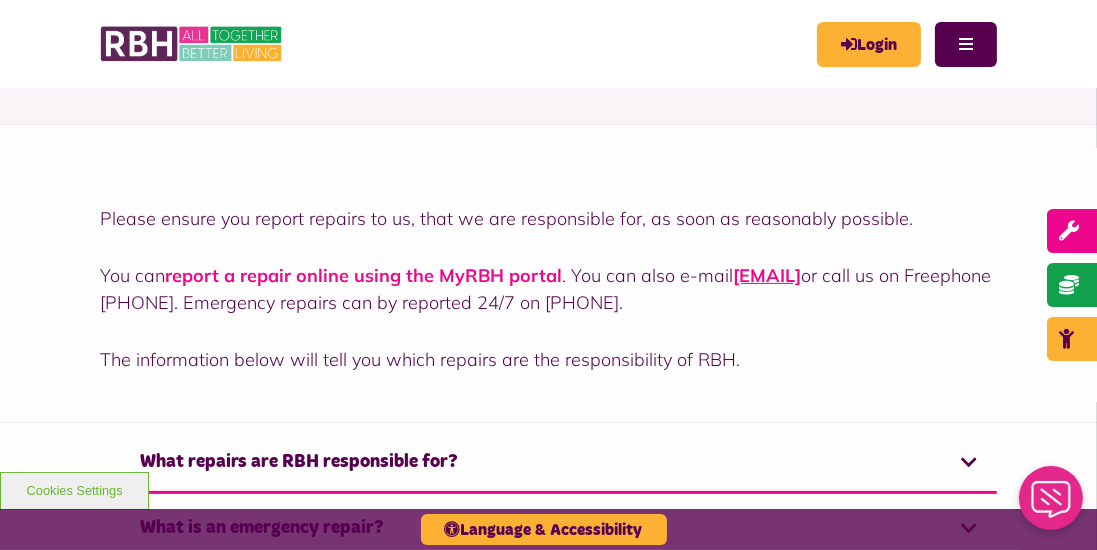 click on "report a repair online using the MyRBH portal" at bounding box center (363, 275) 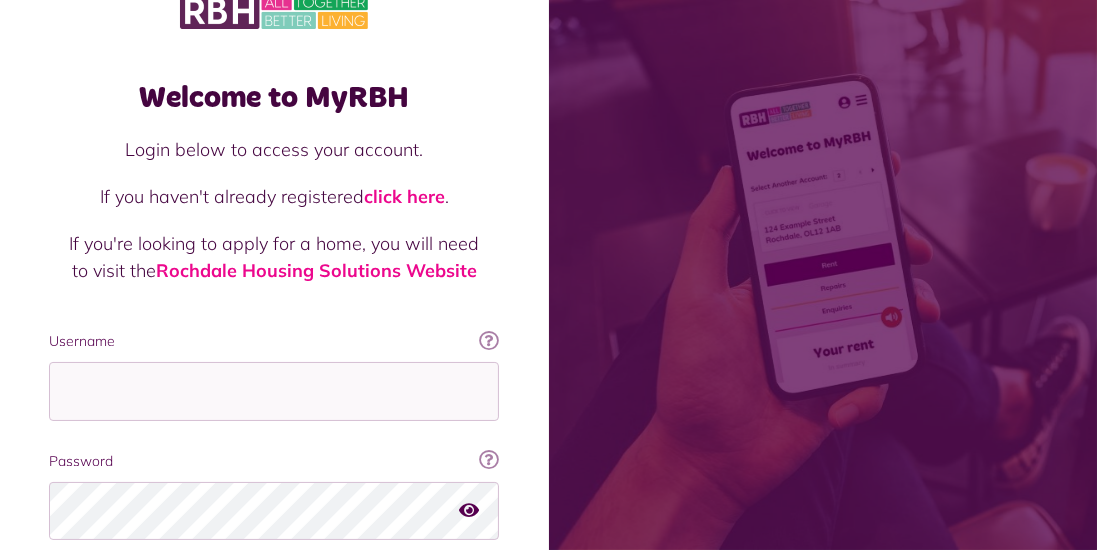 scroll, scrollTop: 0, scrollLeft: 0, axis: both 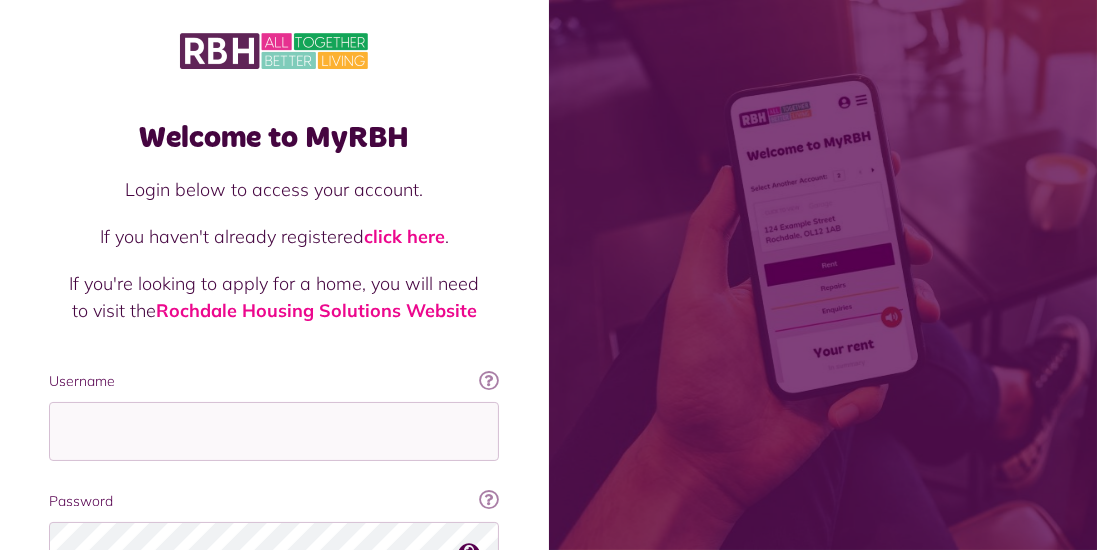 click at bounding box center (489, 381) 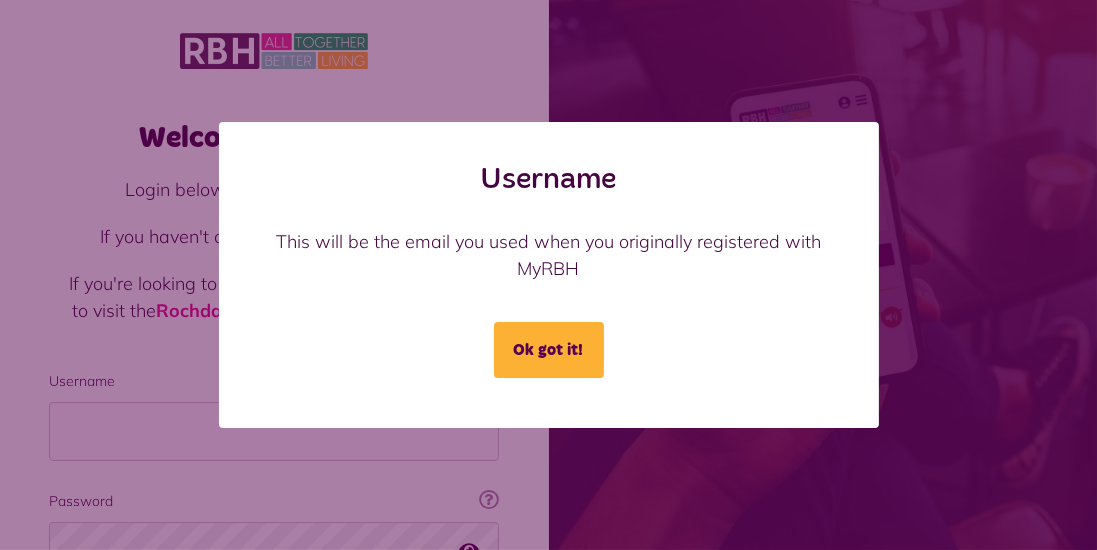 click on "Ok got it!" at bounding box center [549, 350] 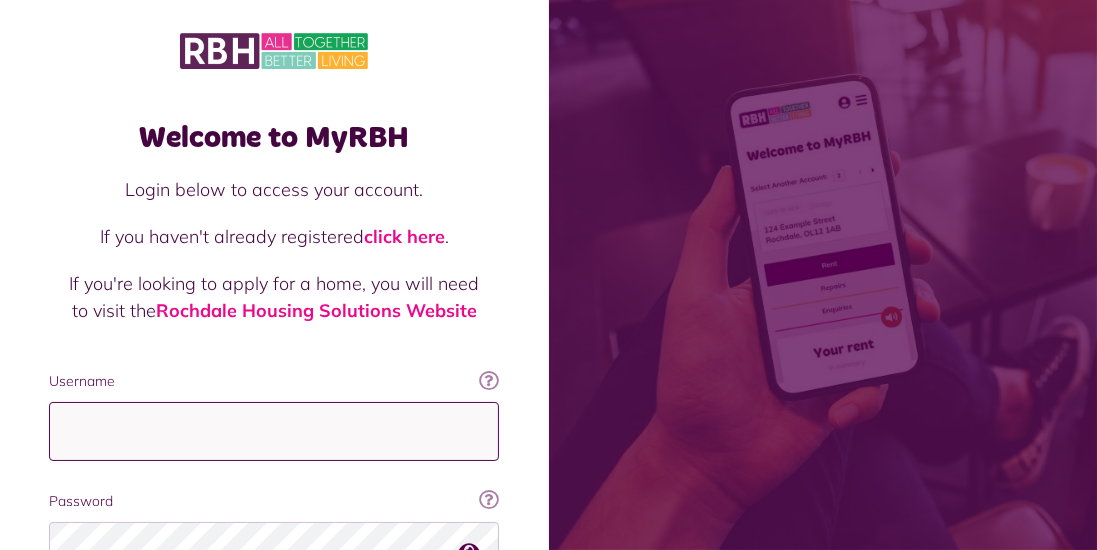 click on "Username" at bounding box center (274, 431) 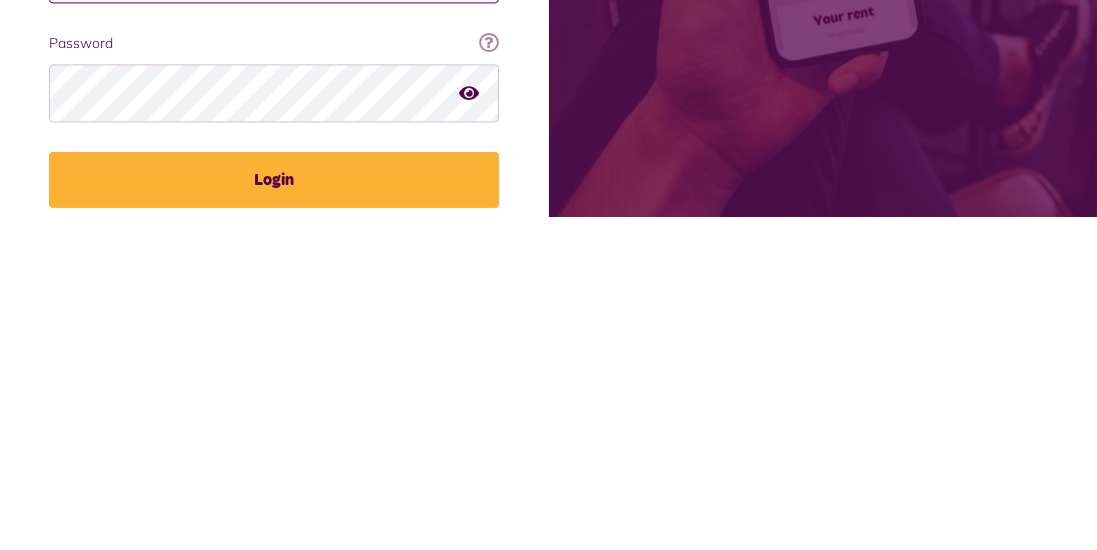 scroll, scrollTop: 125, scrollLeft: 0, axis: vertical 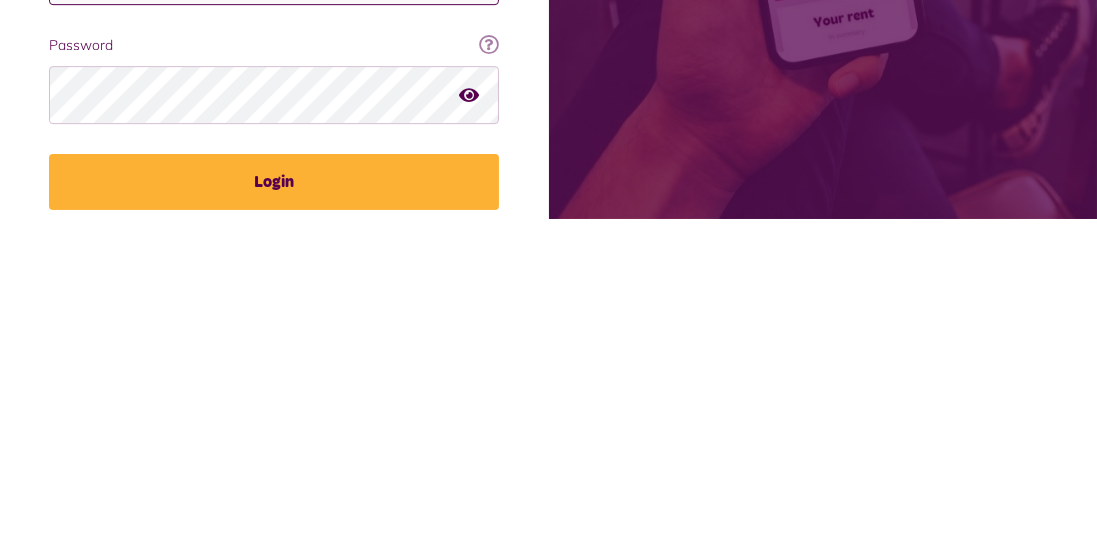 type on "**********" 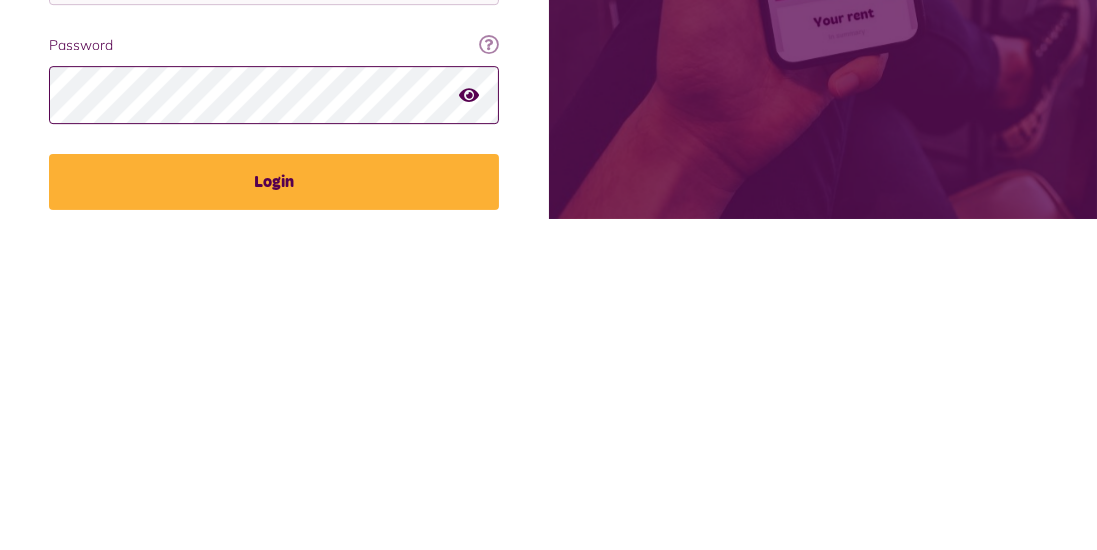 scroll, scrollTop: 125, scrollLeft: 0, axis: vertical 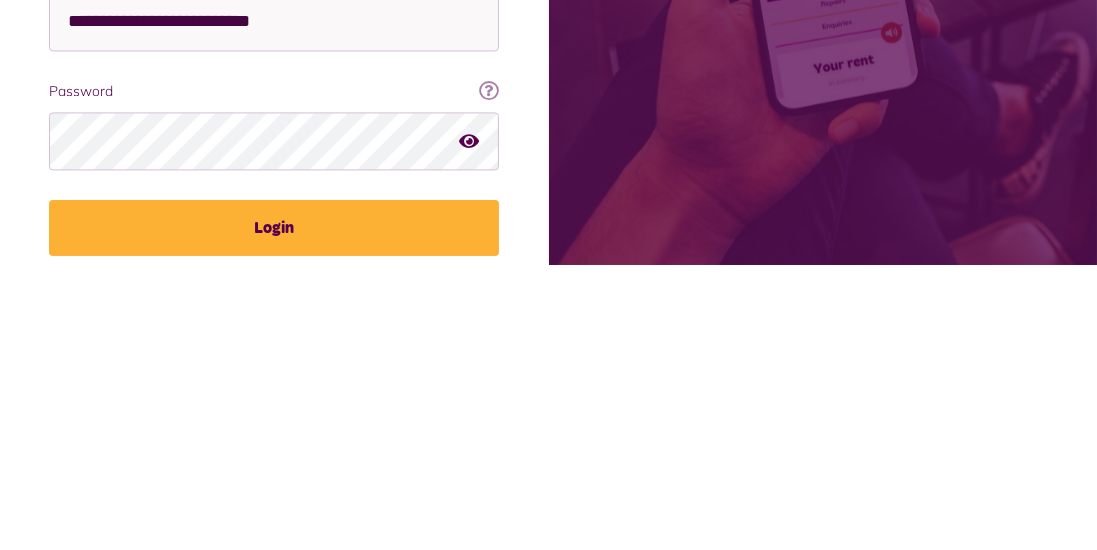 click at bounding box center [469, 425] 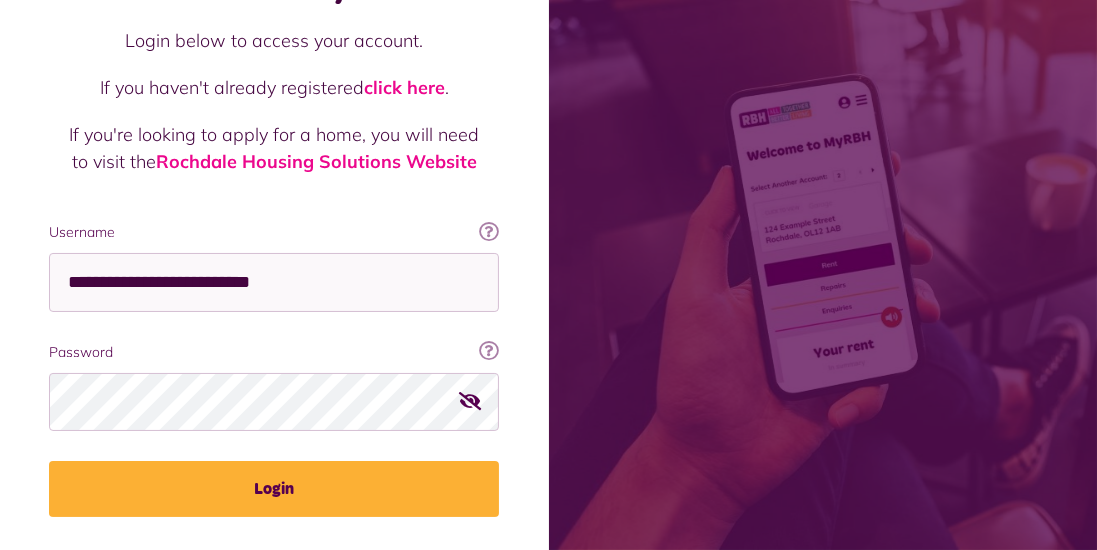 scroll, scrollTop: 153, scrollLeft: 0, axis: vertical 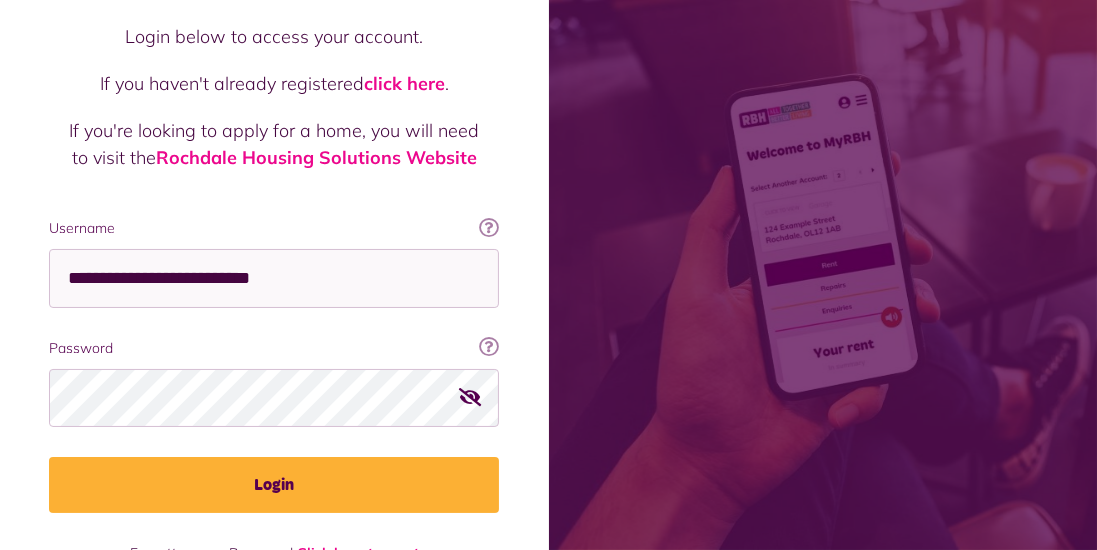 click at bounding box center (489, 348) 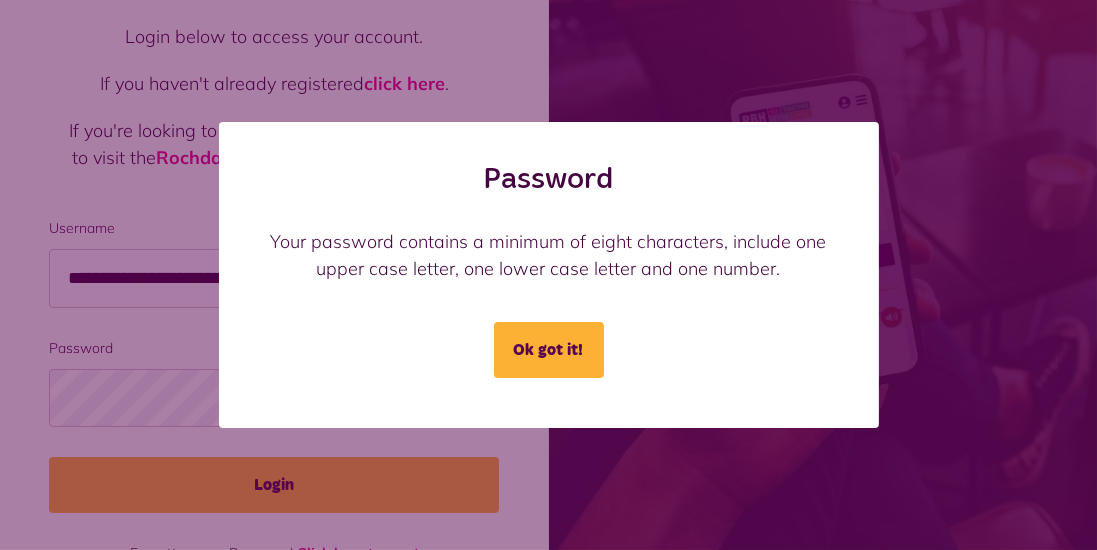 click on "Password
Your password contains a minimum of eight characters, include one upper case letter, one lower case letter and one number.
Ok got it!" at bounding box center (548, 275) 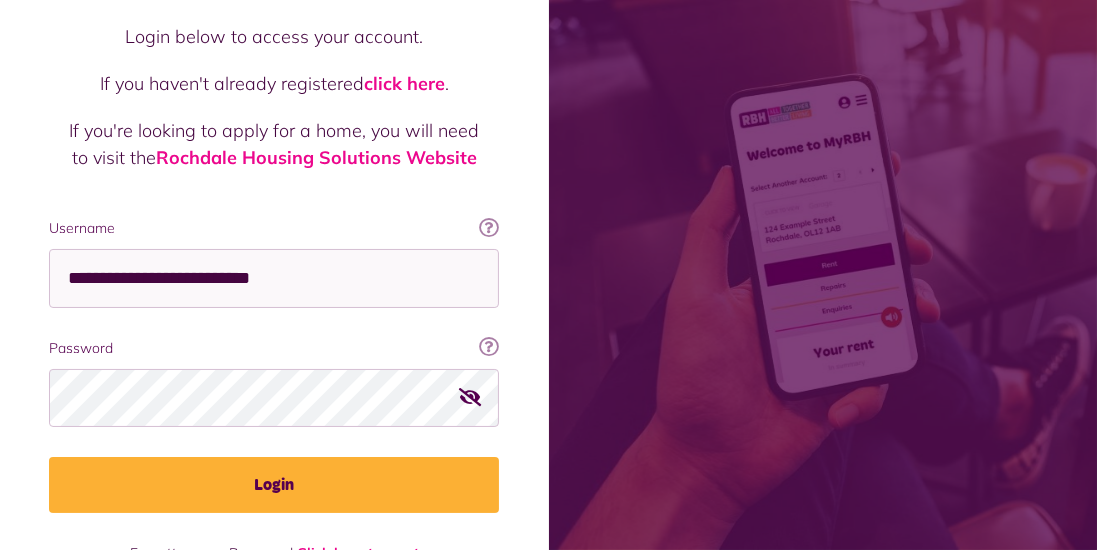 click on "Click here to reset" at bounding box center [358, 553] 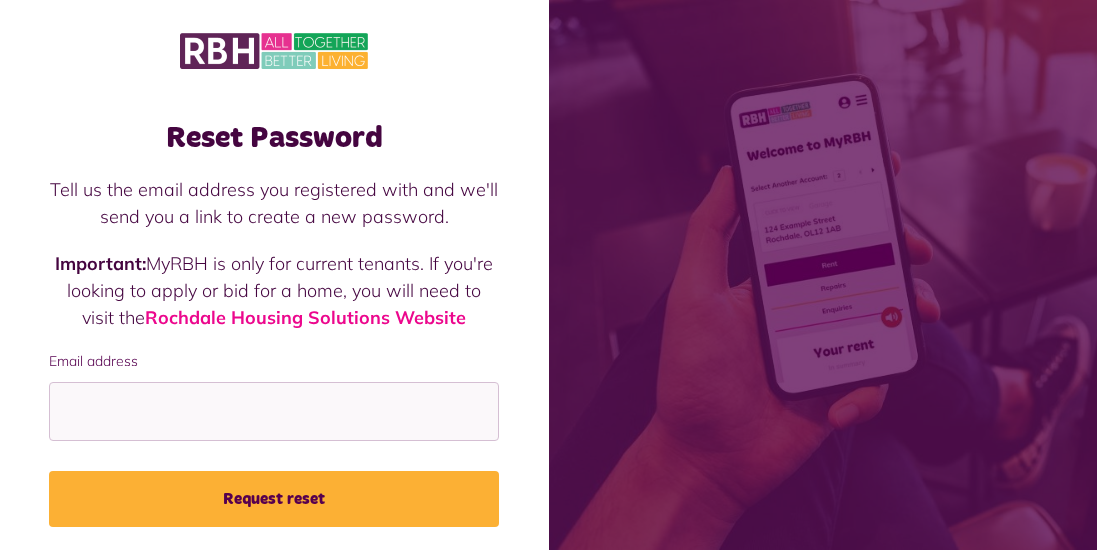 scroll, scrollTop: 0, scrollLeft: 0, axis: both 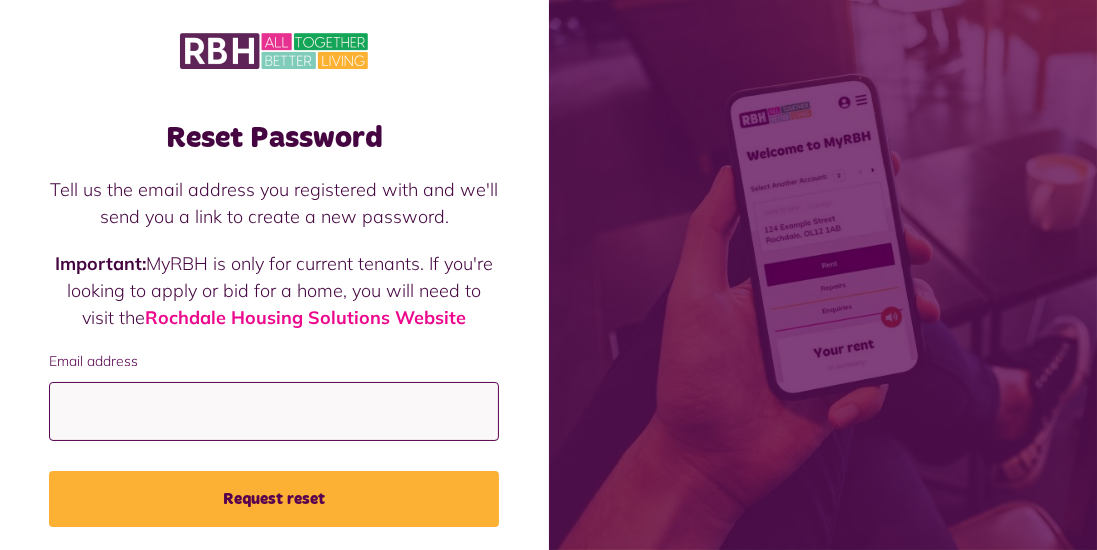 click on "Email address" at bounding box center (274, 411) 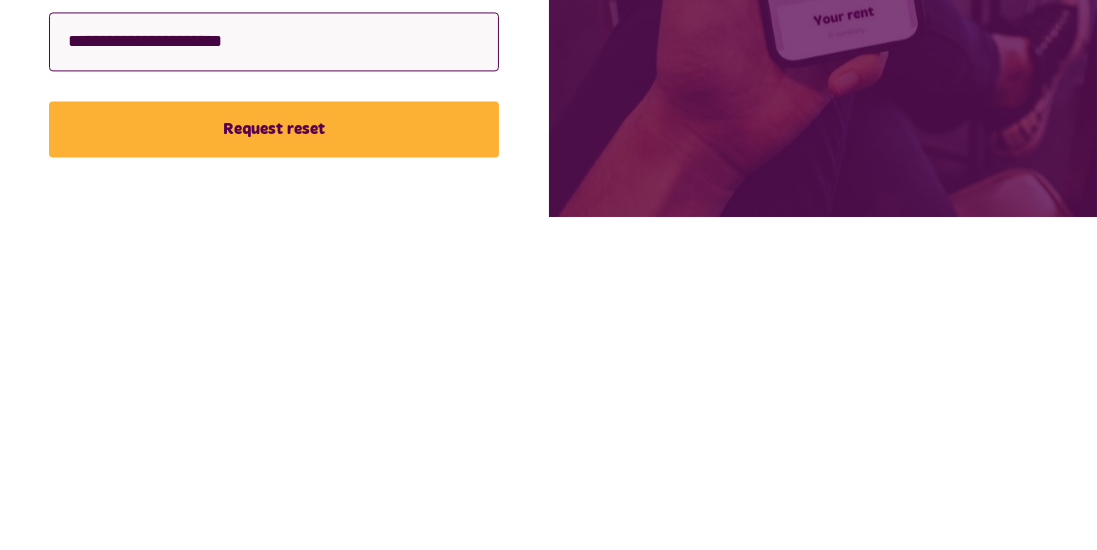 type on "**********" 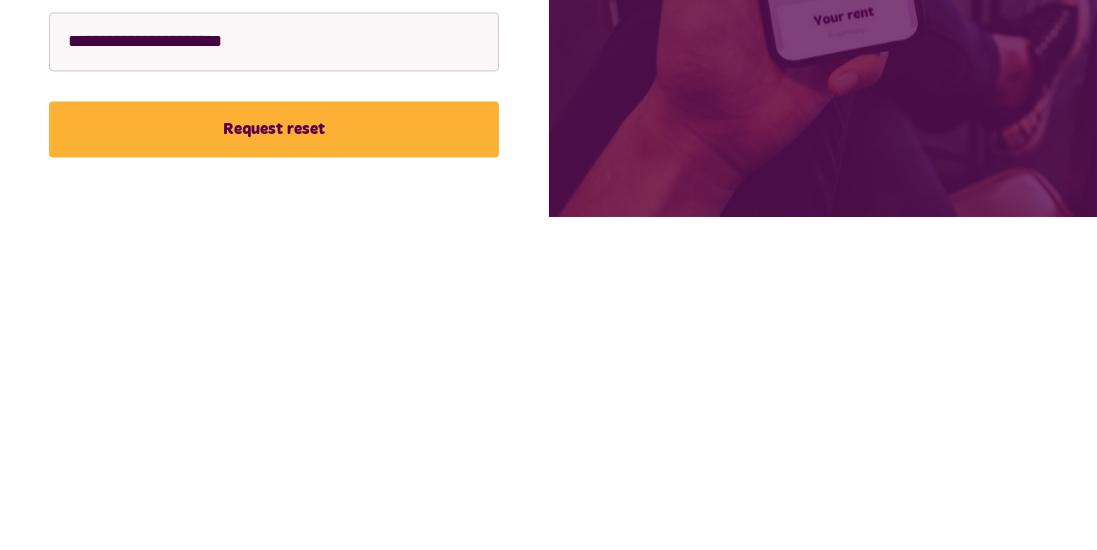 click on "Request reset" at bounding box center [274, 462] 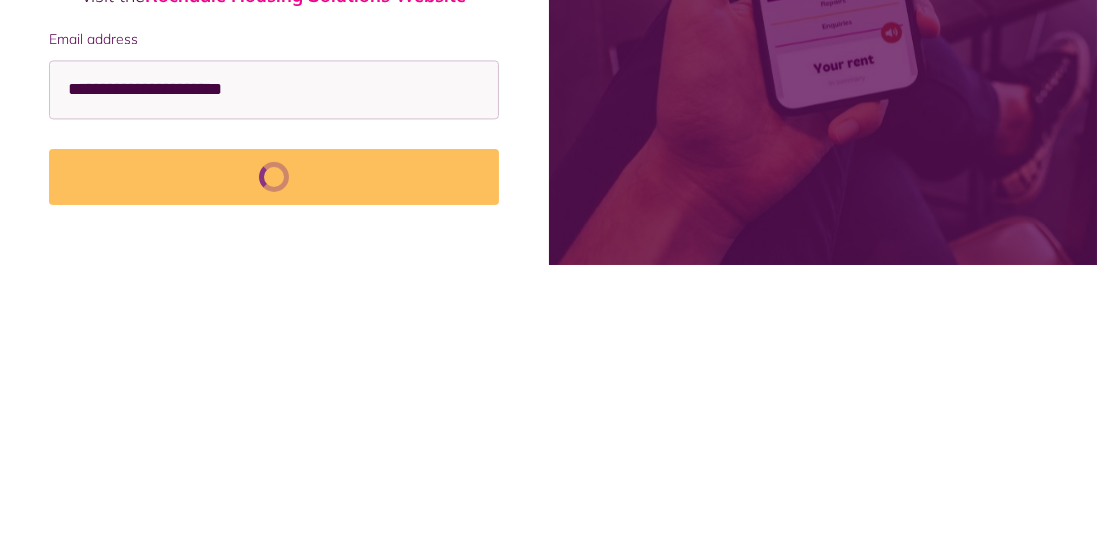 scroll, scrollTop: 57, scrollLeft: 0, axis: vertical 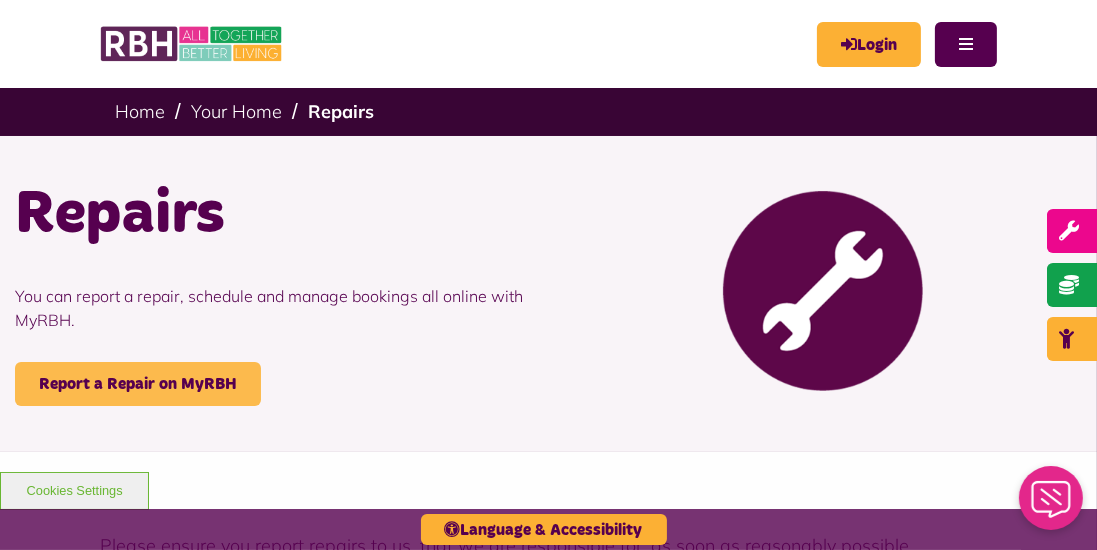 click on "Report a Repair on MyRBH" at bounding box center (138, 384) 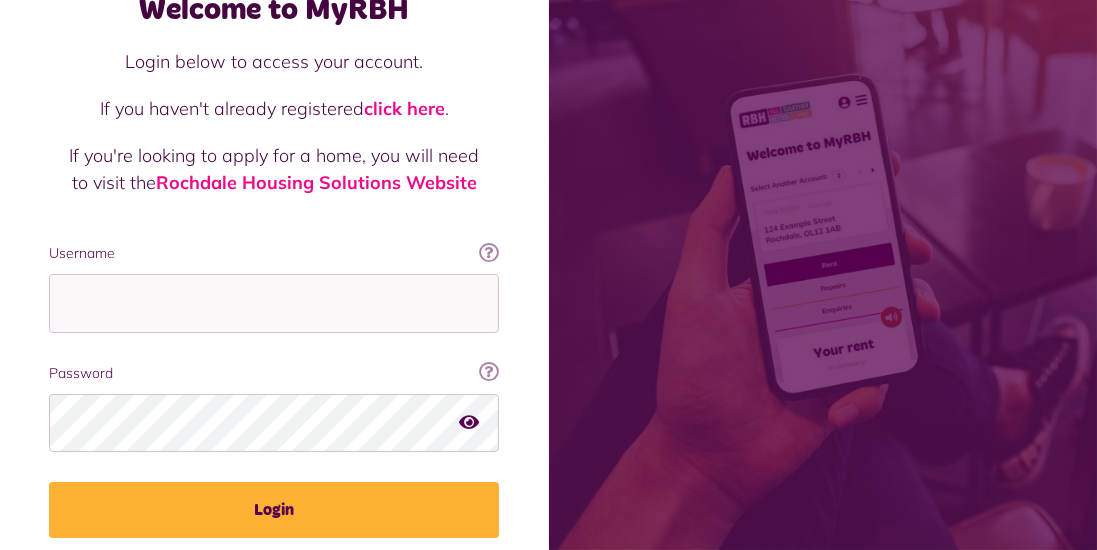scroll, scrollTop: 128, scrollLeft: 0, axis: vertical 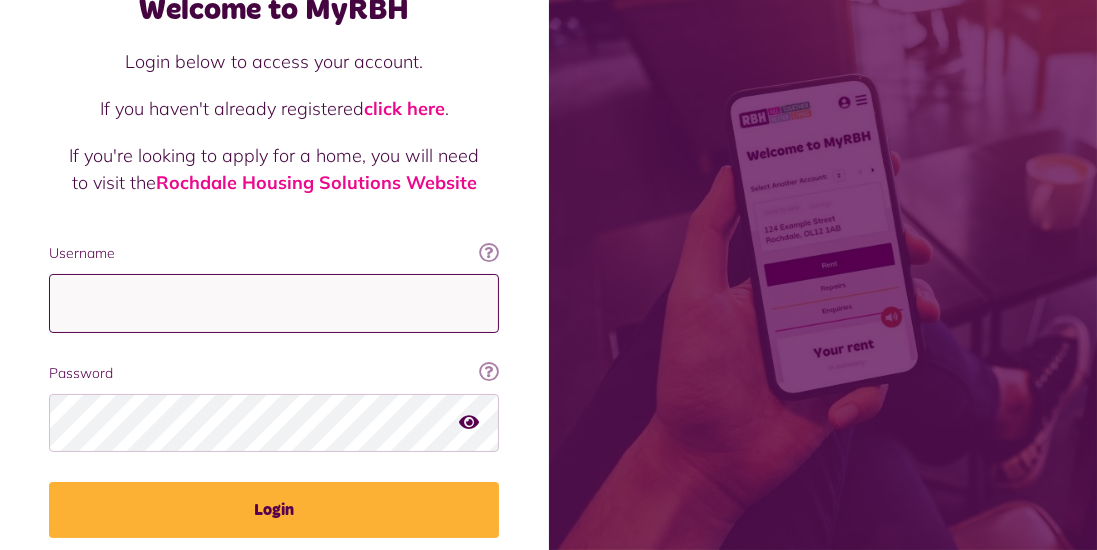 click on "Username" at bounding box center [274, 303] 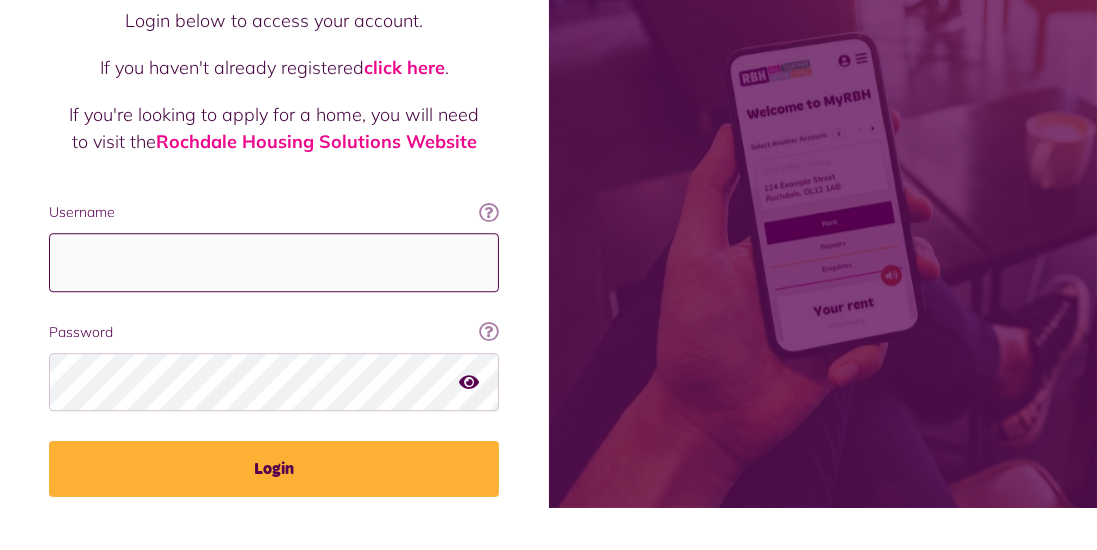 scroll, scrollTop: 127, scrollLeft: 0, axis: vertical 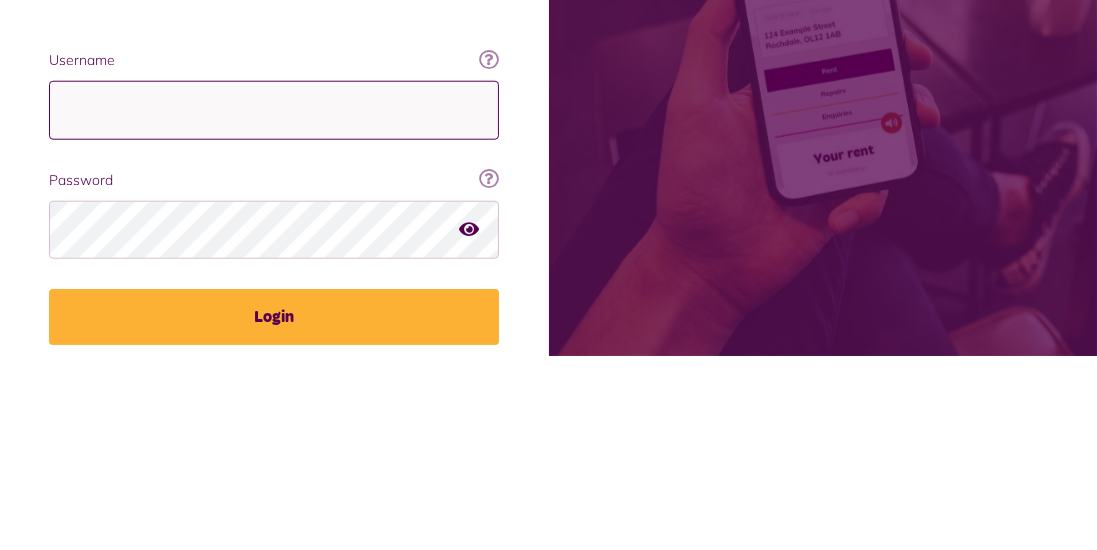 type on "**********" 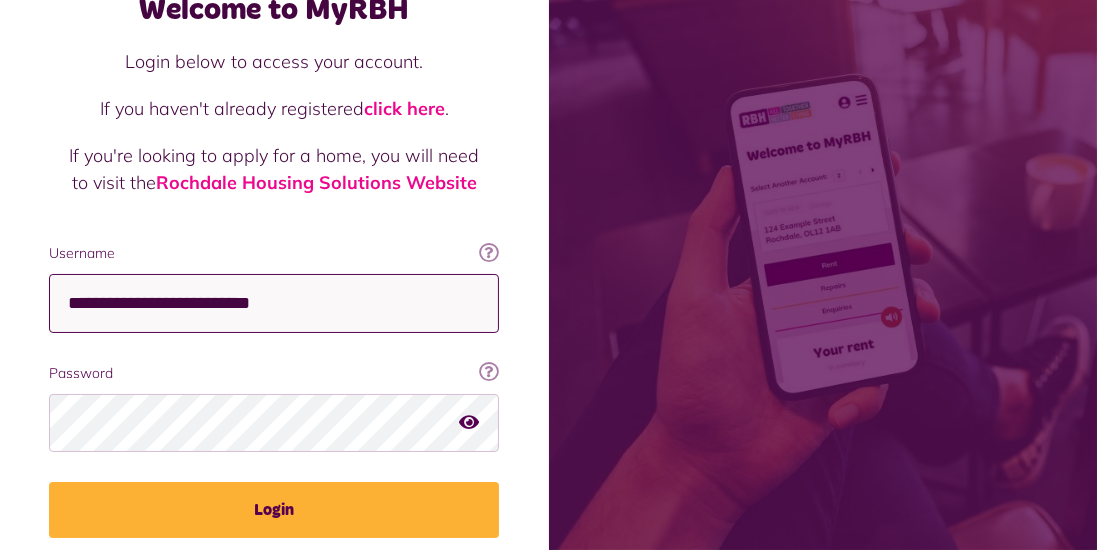 scroll, scrollTop: 217, scrollLeft: 0, axis: vertical 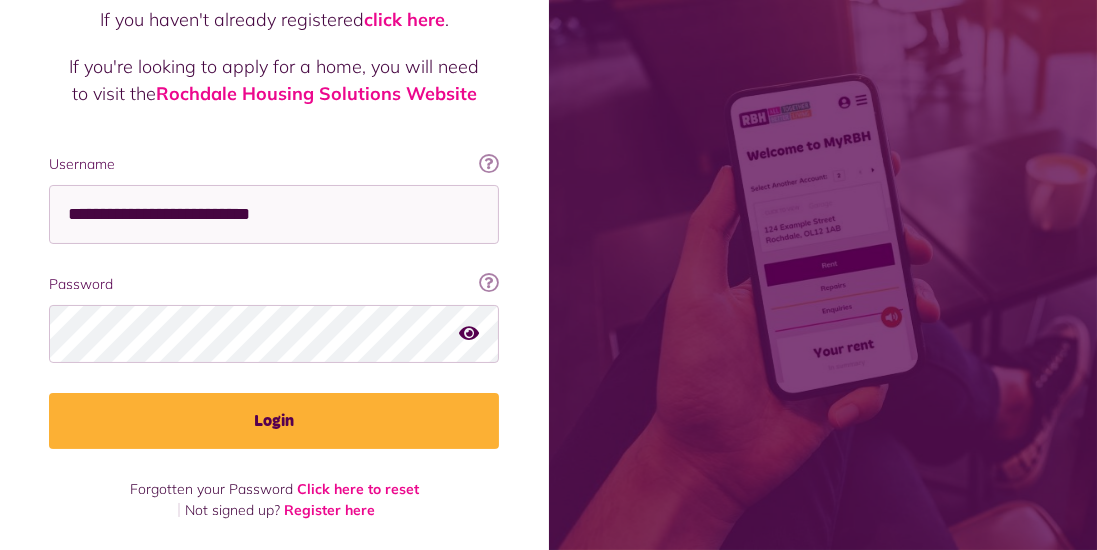 click on "Click here to reset" at bounding box center (358, 489) 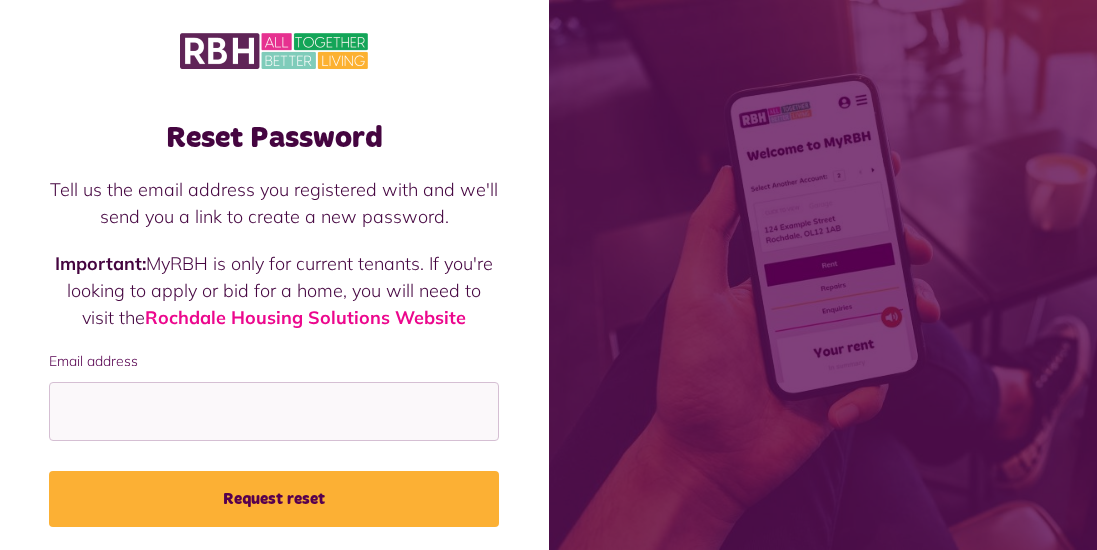 scroll, scrollTop: 0, scrollLeft: 0, axis: both 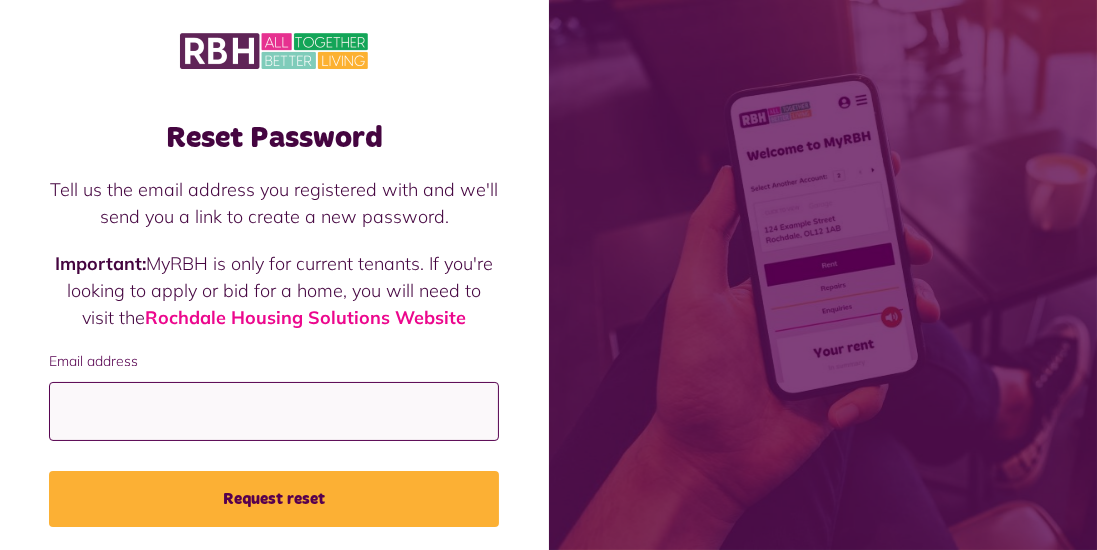 click on "Email address" at bounding box center (274, 411) 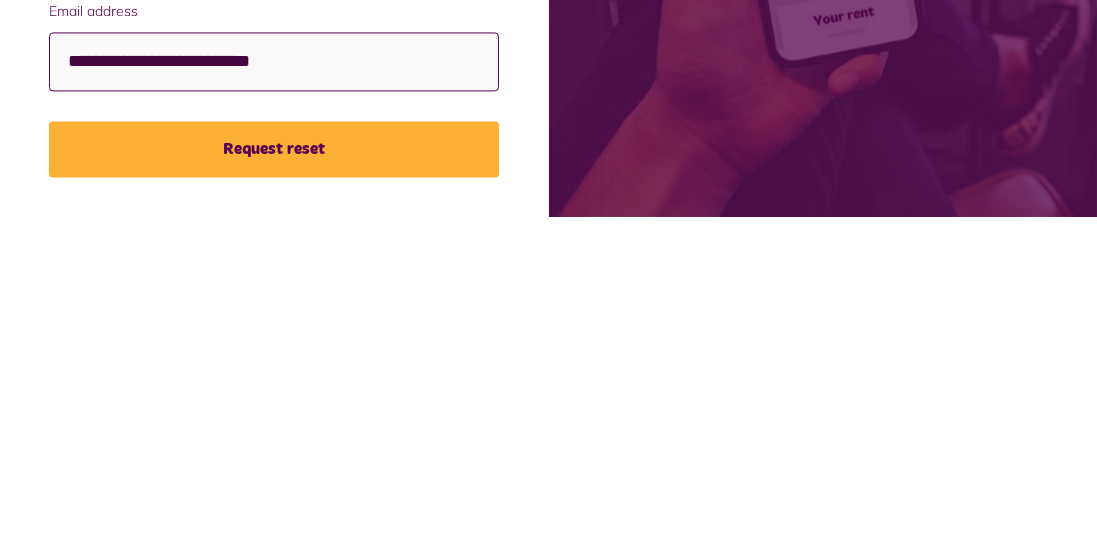 scroll, scrollTop: 64, scrollLeft: 0, axis: vertical 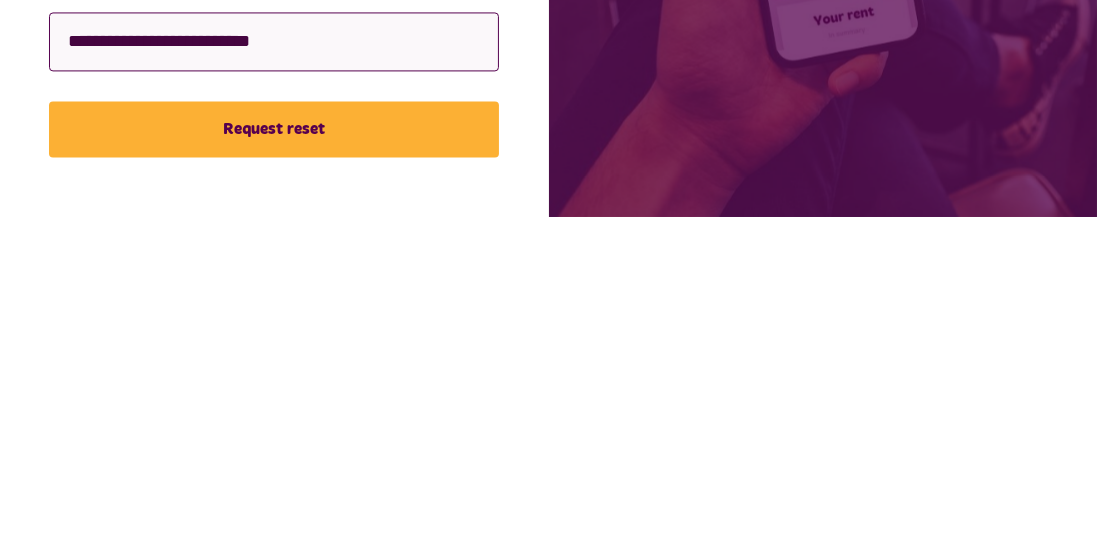 type on "**********" 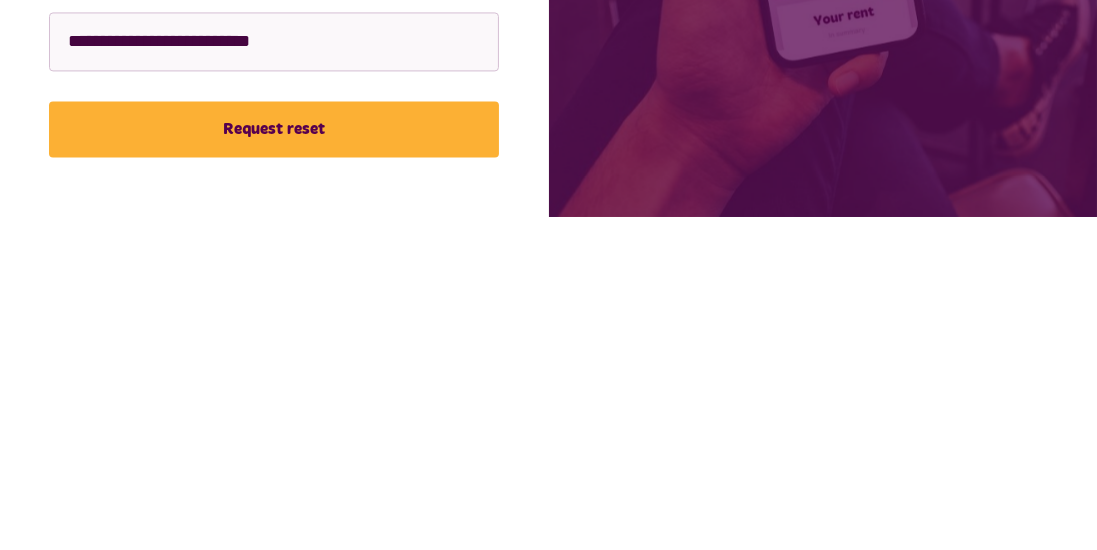 click on "Request reset" at bounding box center (274, 462) 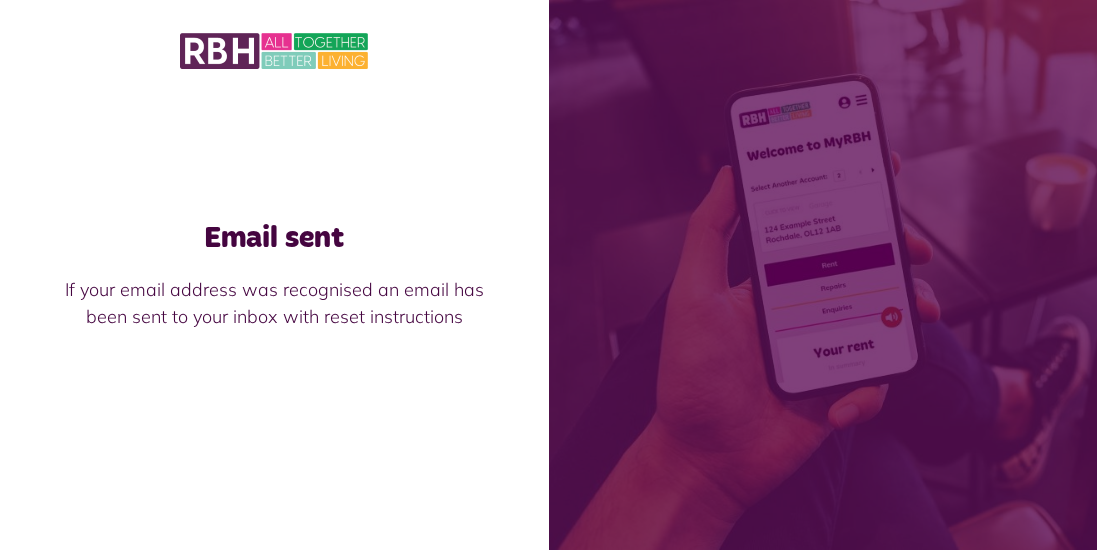 scroll, scrollTop: 0, scrollLeft: 0, axis: both 